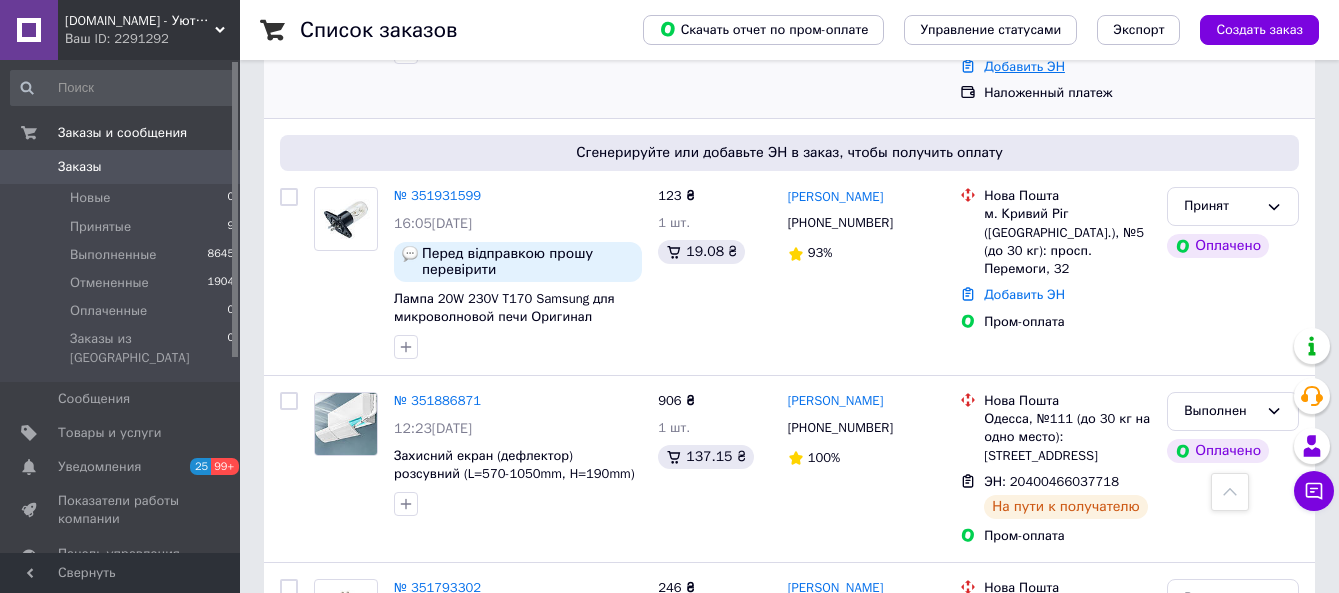 scroll, scrollTop: 0, scrollLeft: 0, axis: both 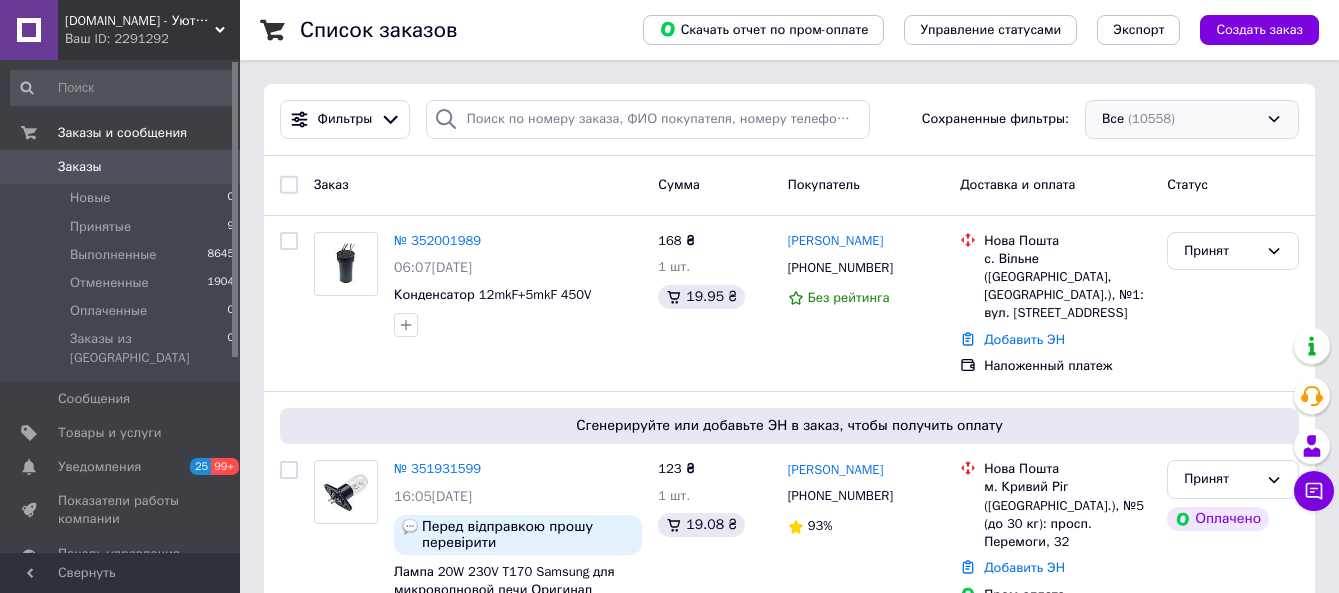 click on "Все (10558)" at bounding box center [1192, 119] 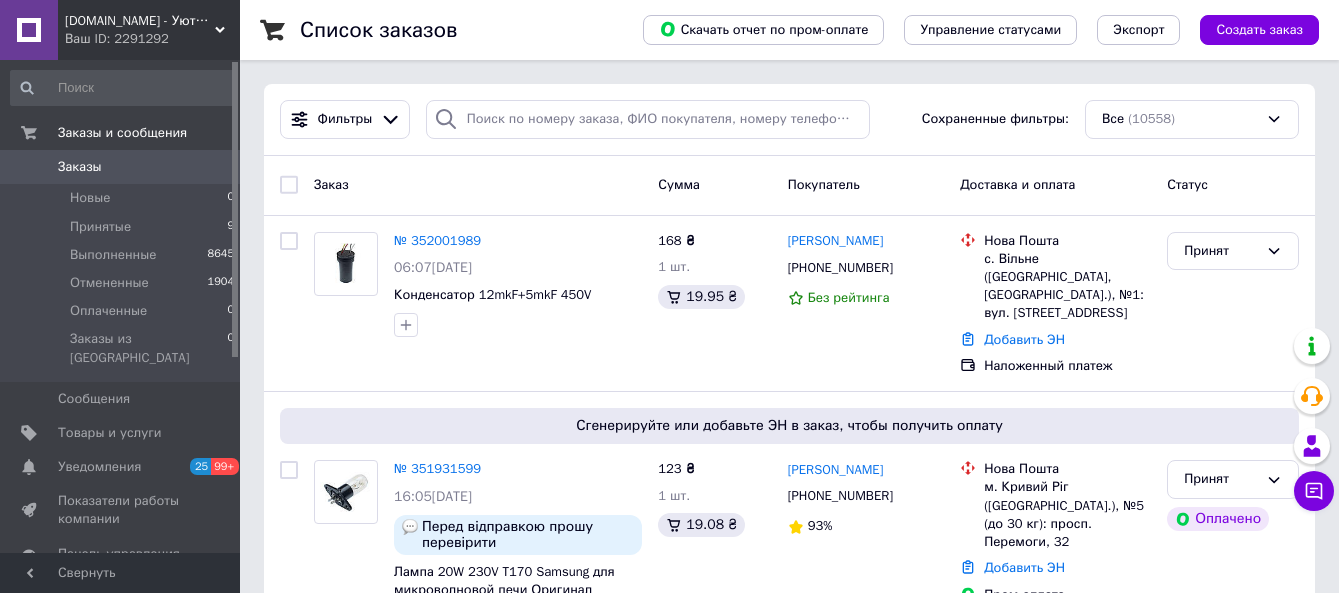 click on "Все (10558)" at bounding box center [1192, 119] 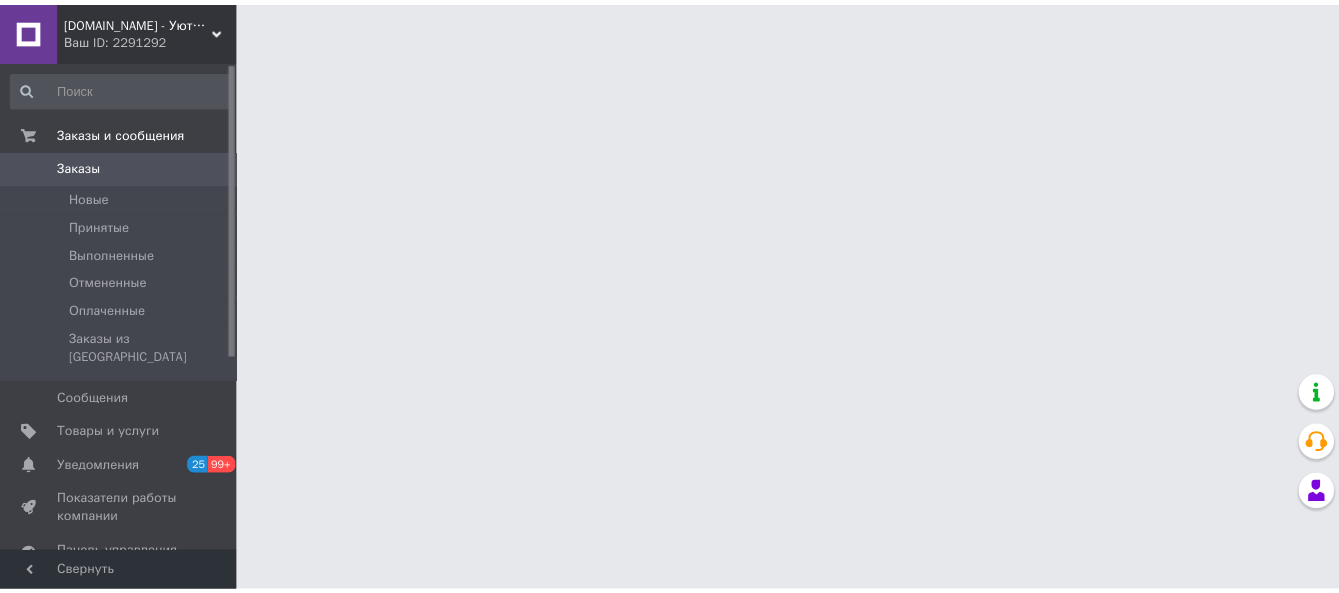 scroll, scrollTop: 0, scrollLeft: 0, axis: both 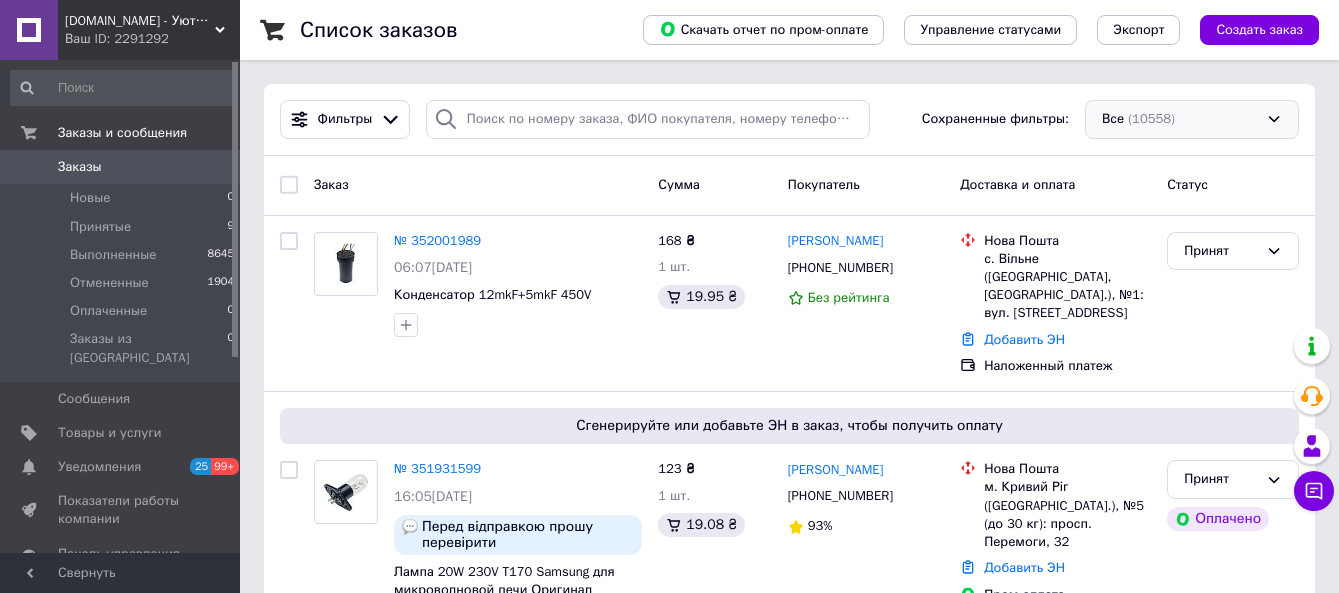 click on "Все (10558)" at bounding box center [1192, 119] 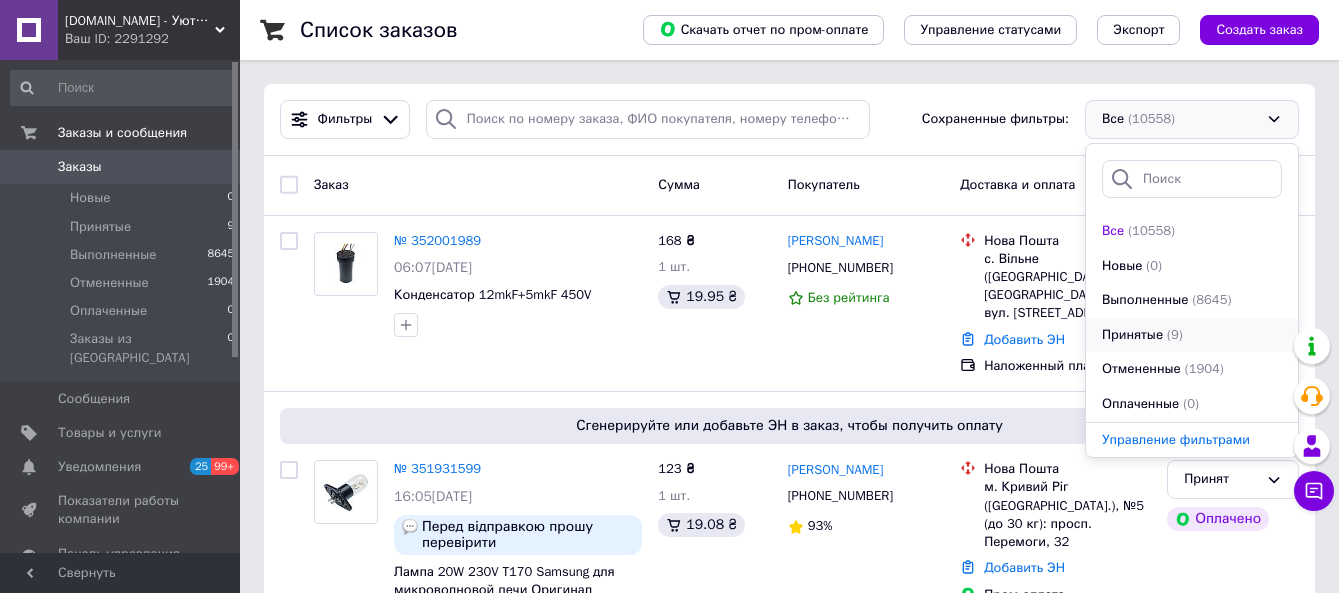 click on "Принятые" at bounding box center [1132, 335] 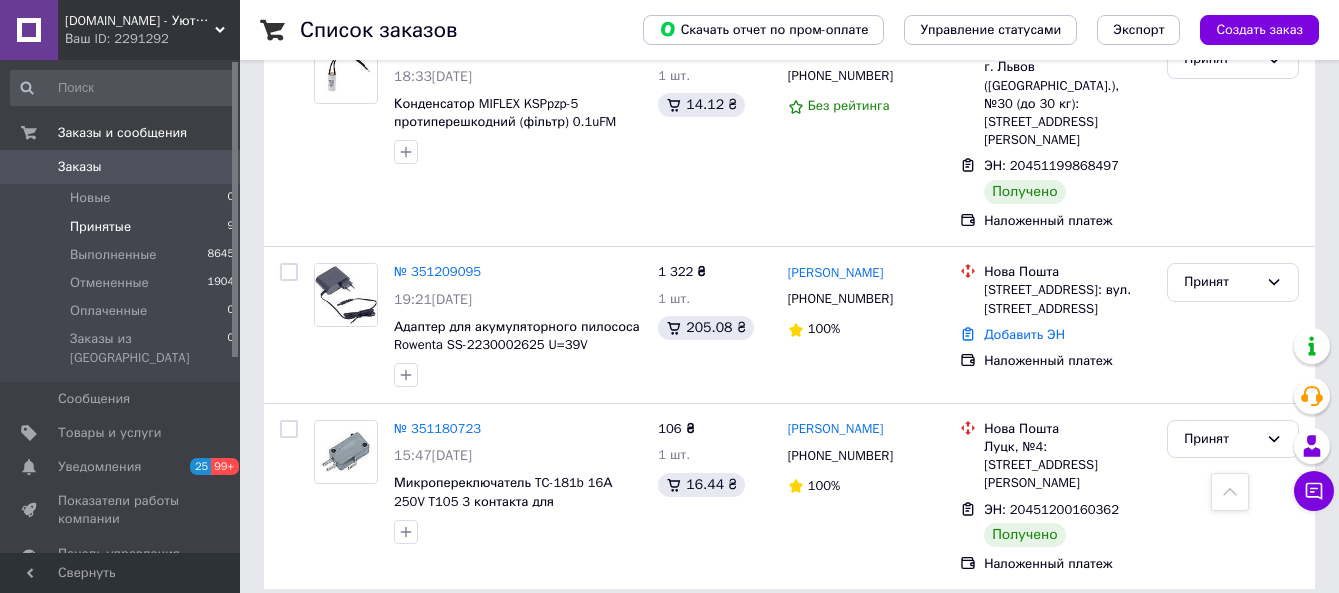 scroll, scrollTop: 1301, scrollLeft: 0, axis: vertical 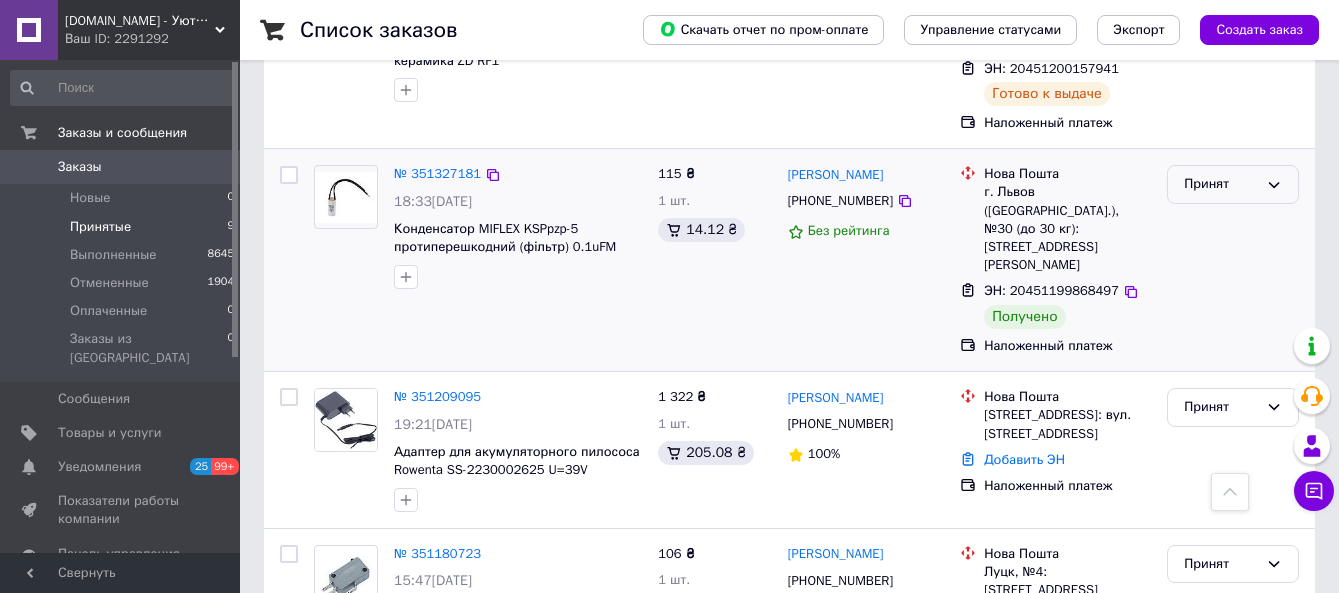 click on "Принят" at bounding box center (1221, 184) 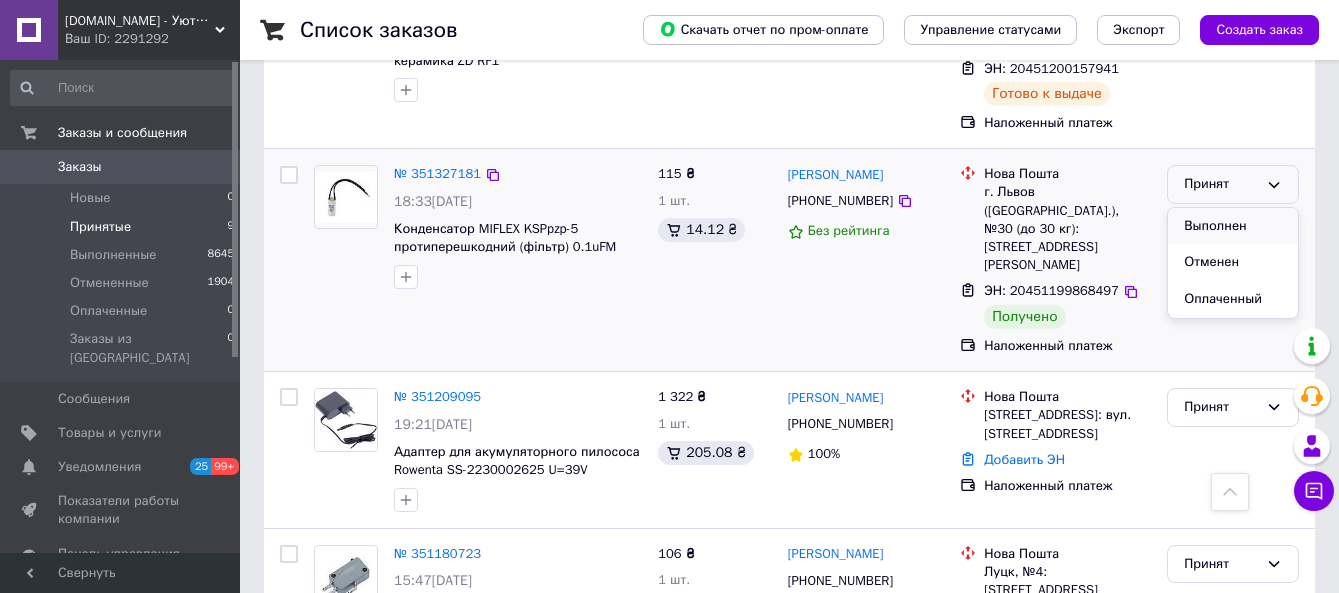 click on "Выполнен" at bounding box center [1233, 226] 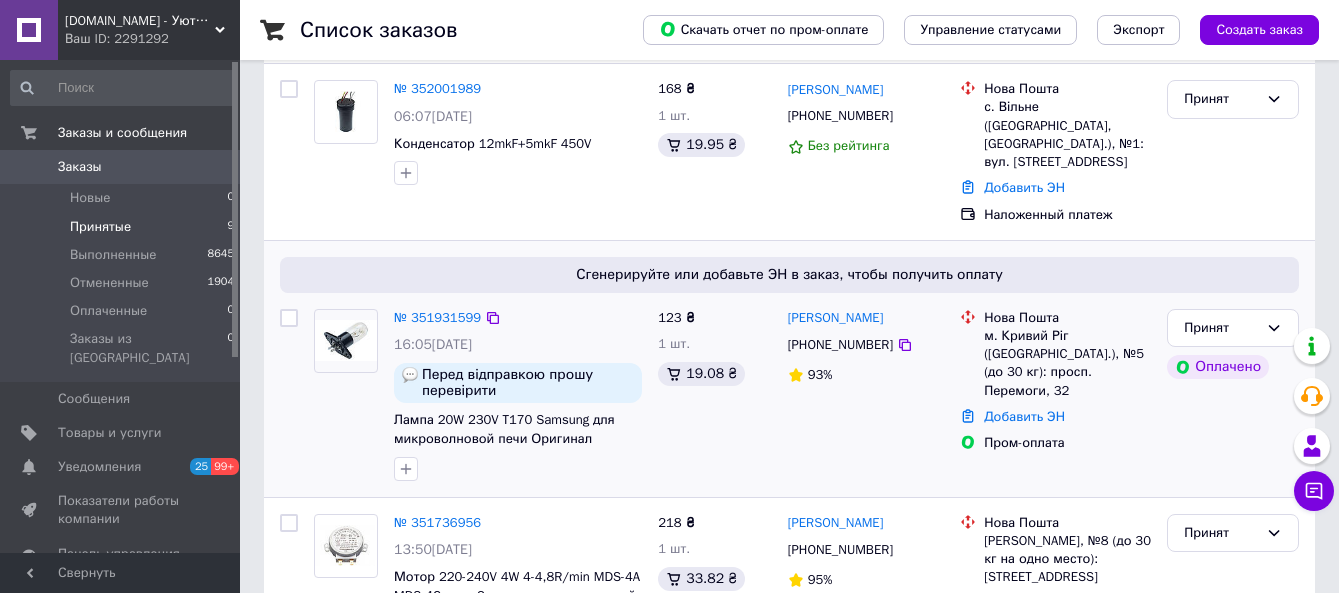 scroll, scrollTop: 250, scrollLeft: 0, axis: vertical 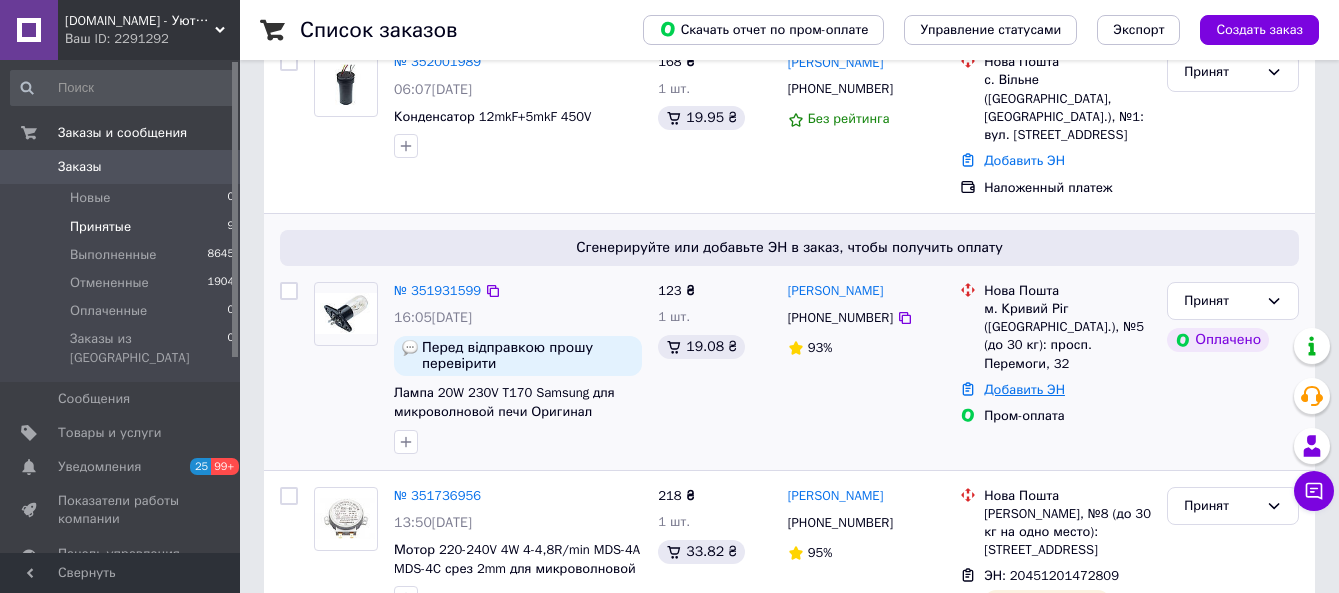 click on "Добавить ЭН" at bounding box center [1024, 389] 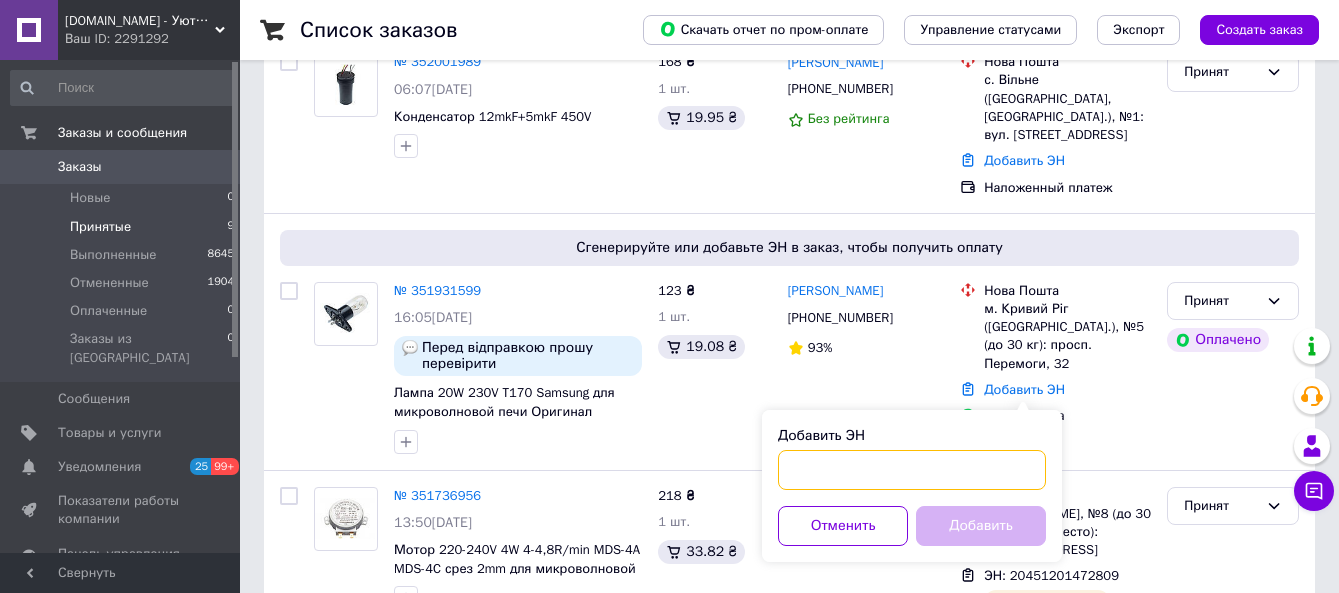 click on "Добавить ЭН" at bounding box center [912, 470] 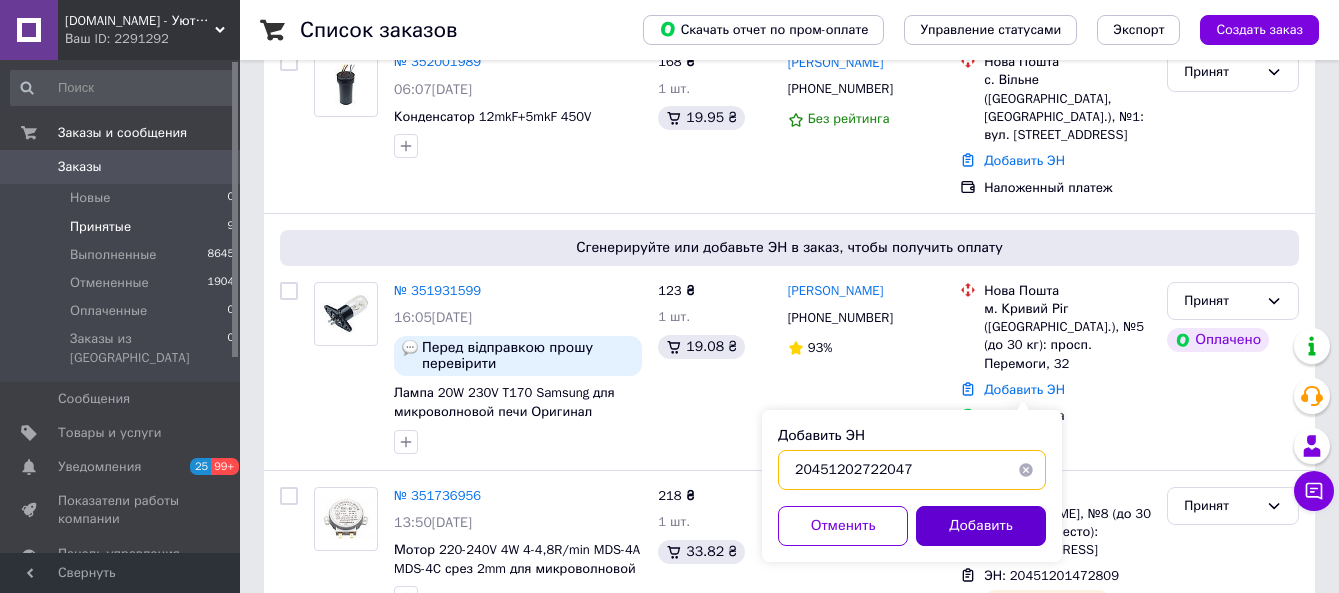 type on "20451202722047" 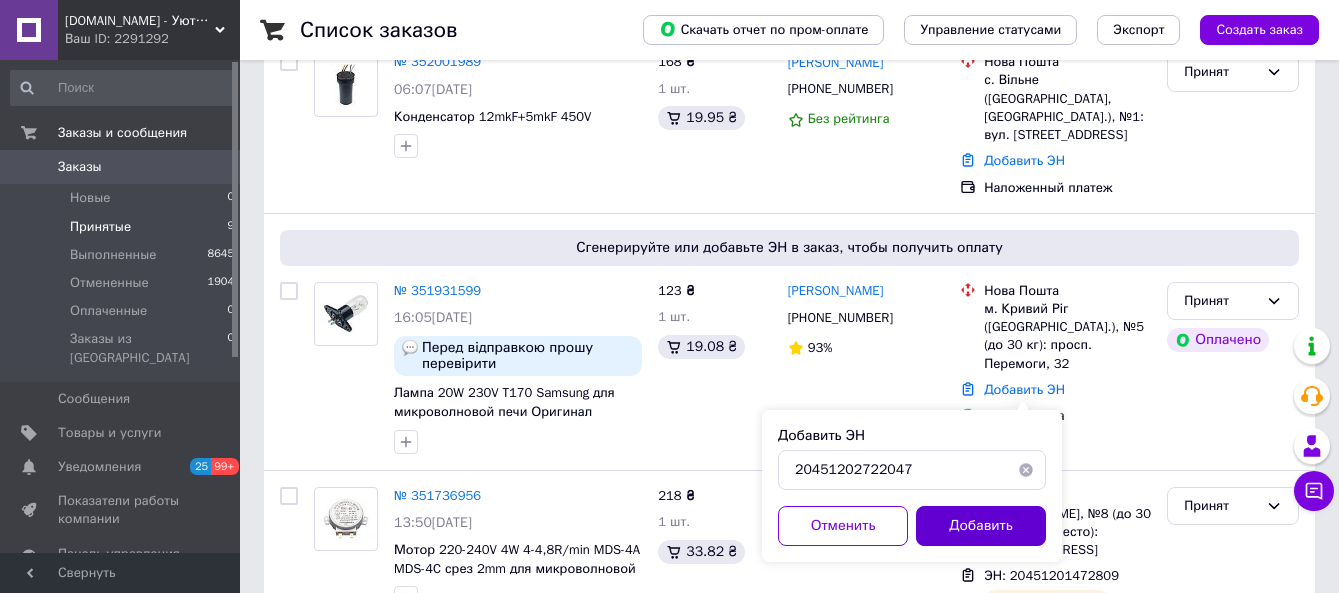 click on "Добавить" at bounding box center (981, 526) 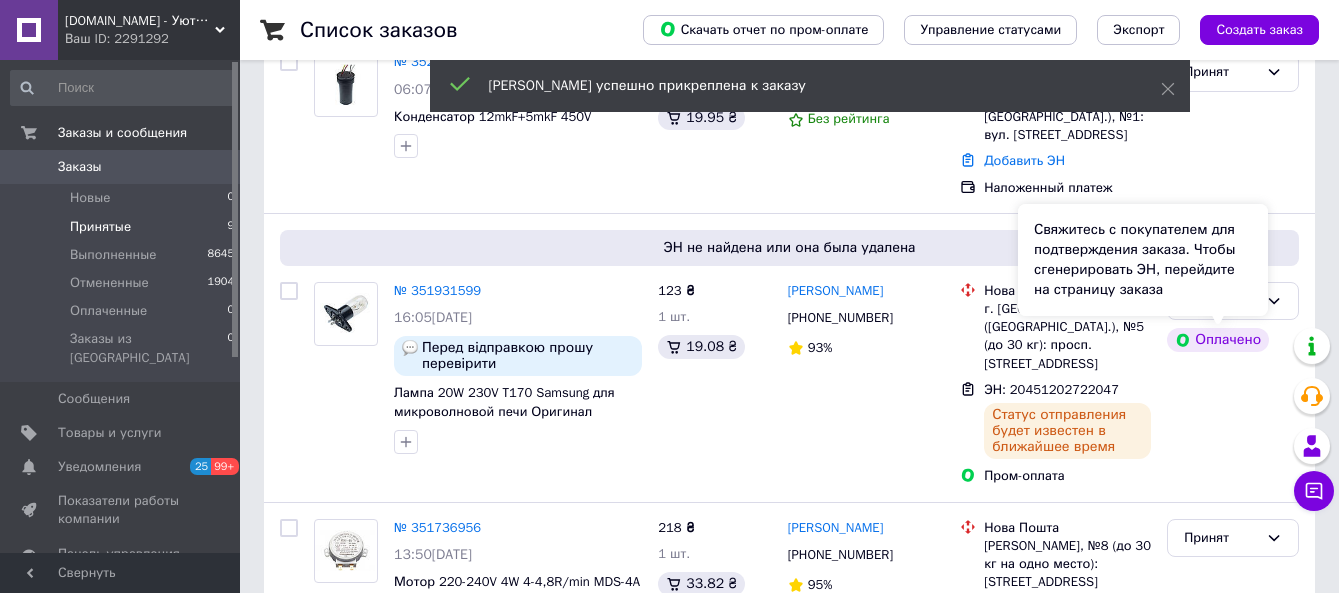 click on "Свяжитесь с покупателем для подтверждения заказа.
Чтобы сгенерировать ЭН, перейдите на страницу заказа" at bounding box center (1143, 260) 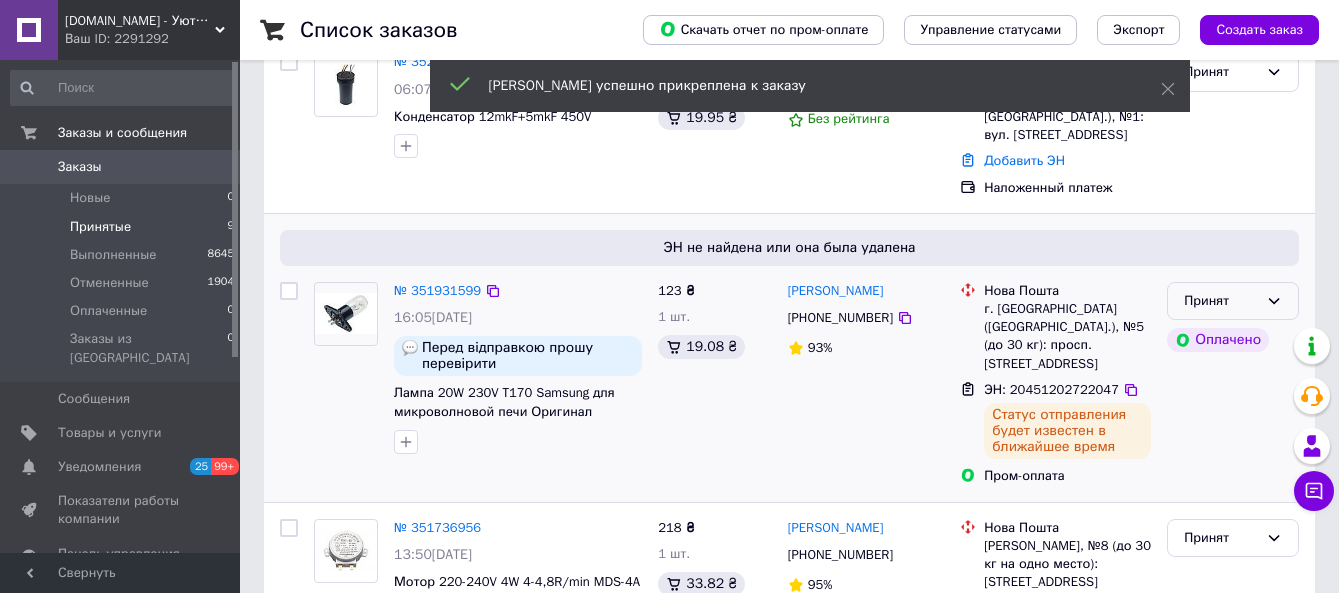 click 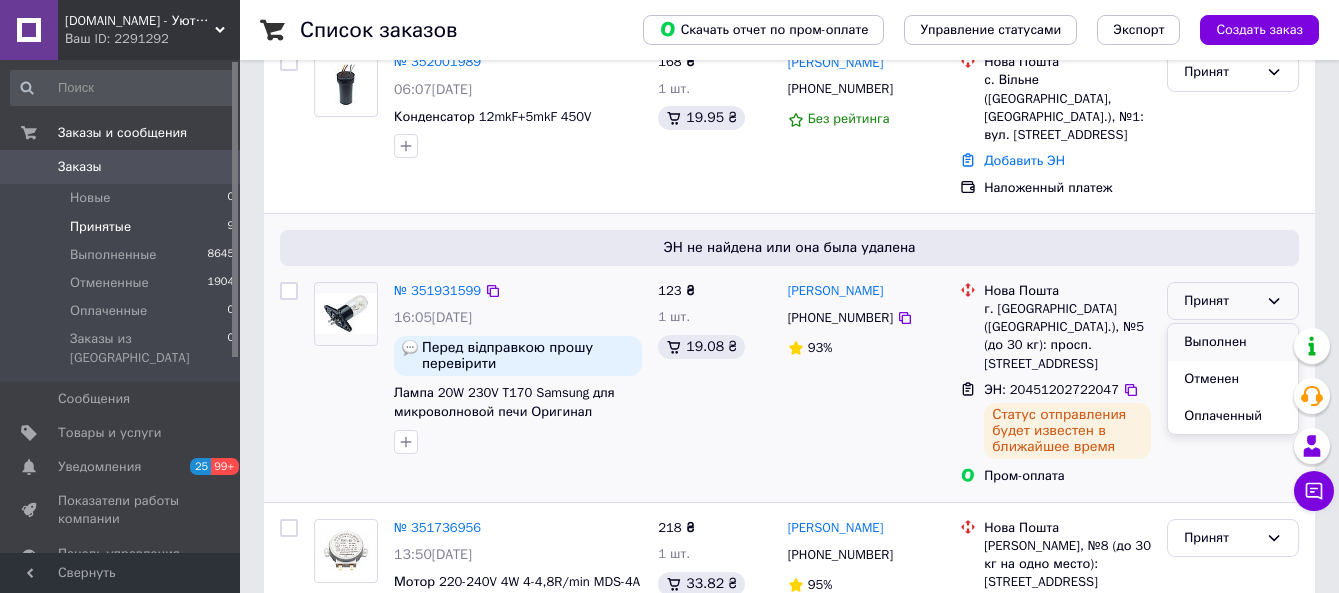 click on "Выполнен" at bounding box center [1233, 342] 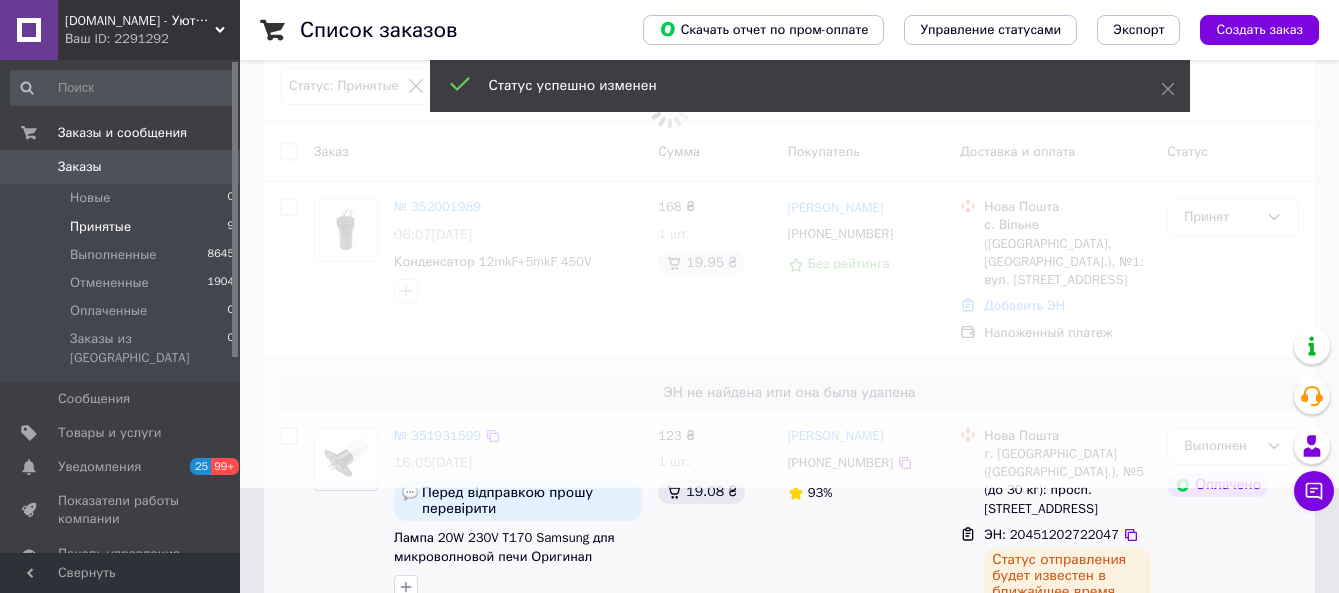 scroll, scrollTop: 0, scrollLeft: 0, axis: both 